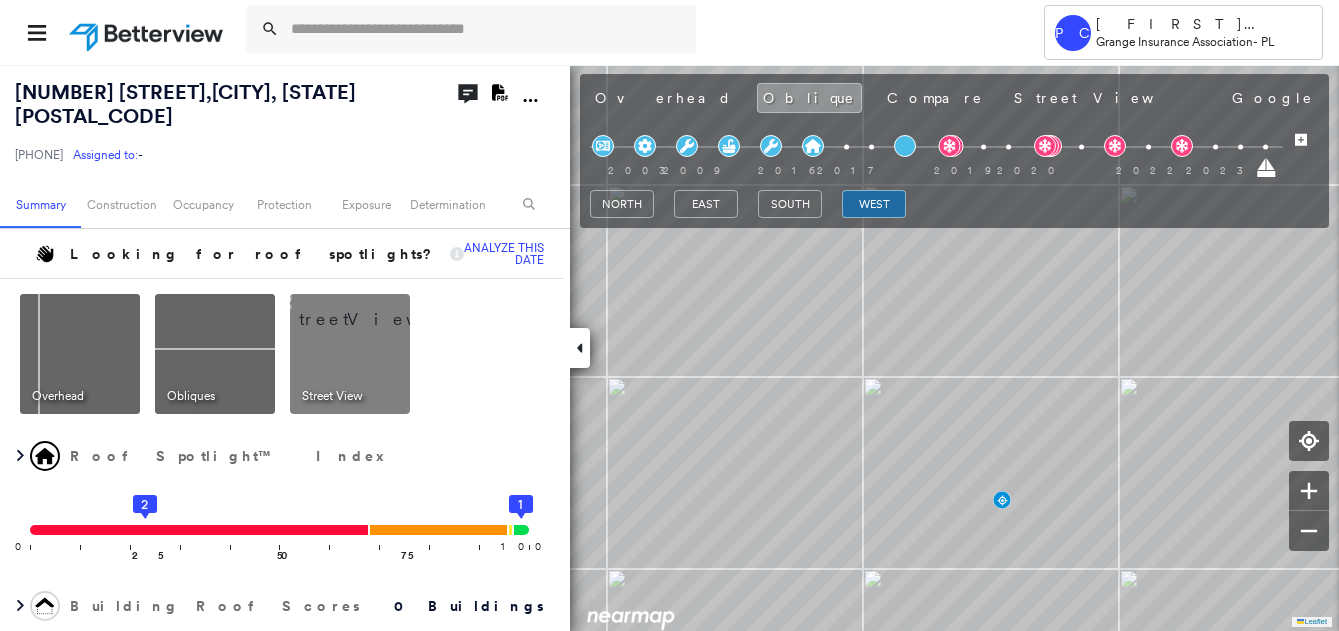 scroll, scrollTop: 0, scrollLeft: 0, axis: both 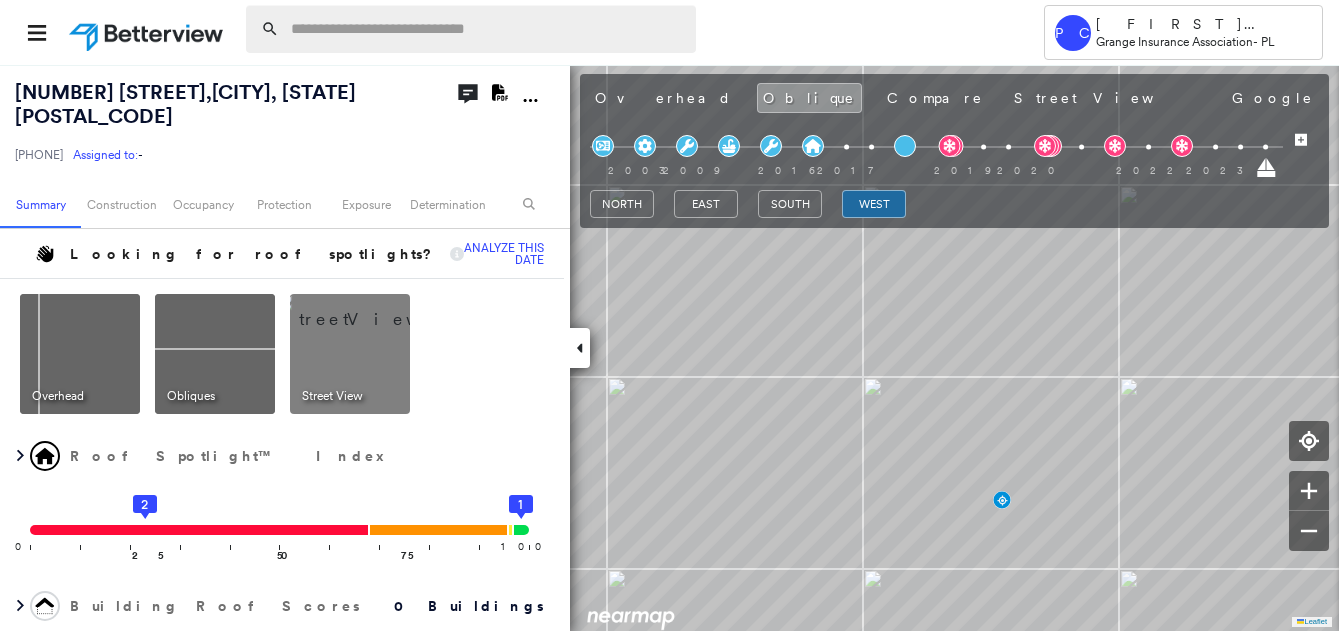 click at bounding box center (487, 29) 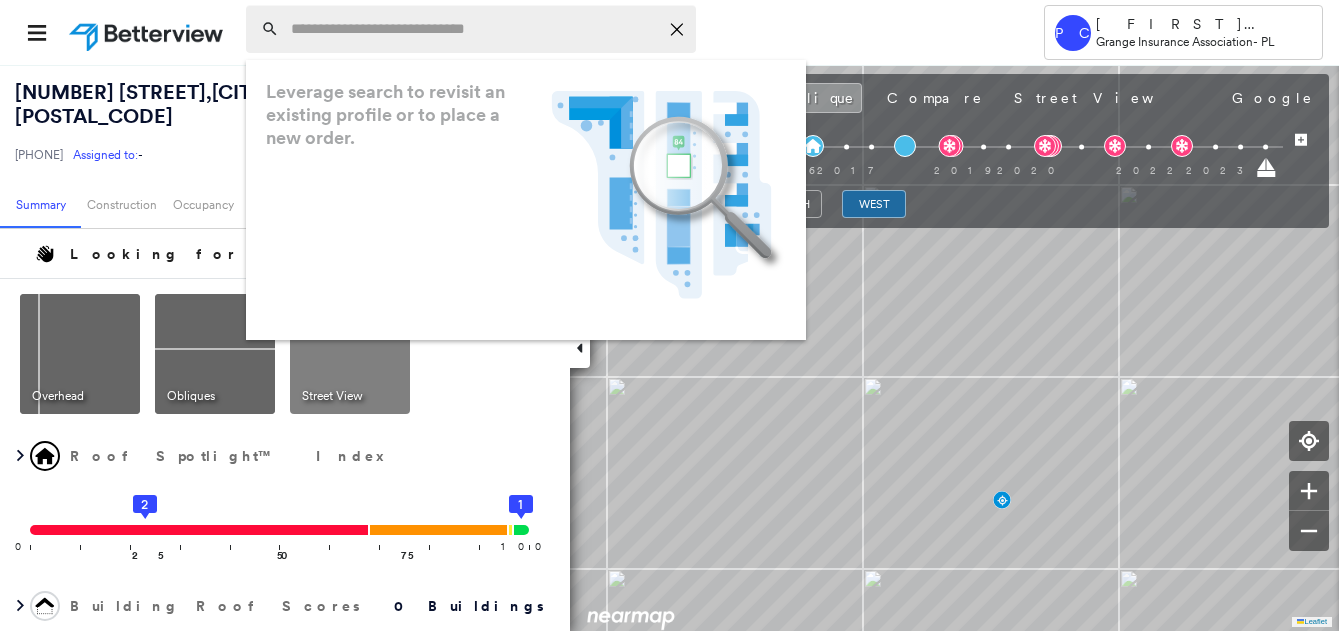 paste on "**********" 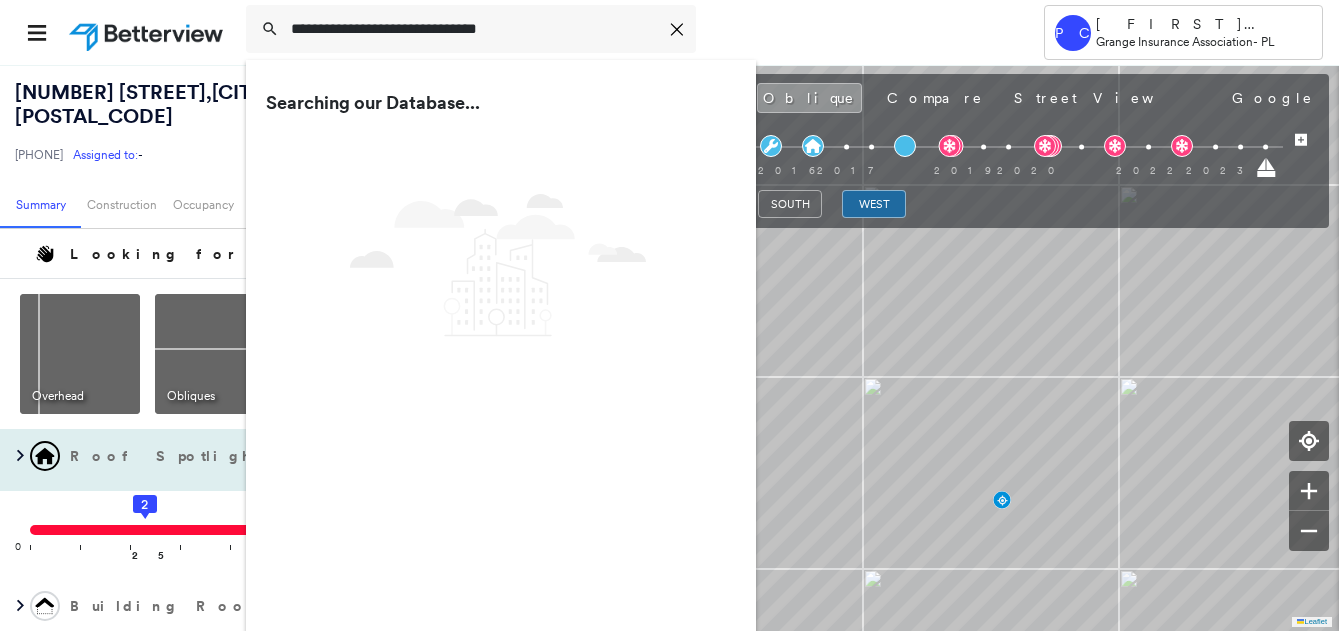 type on "**********" 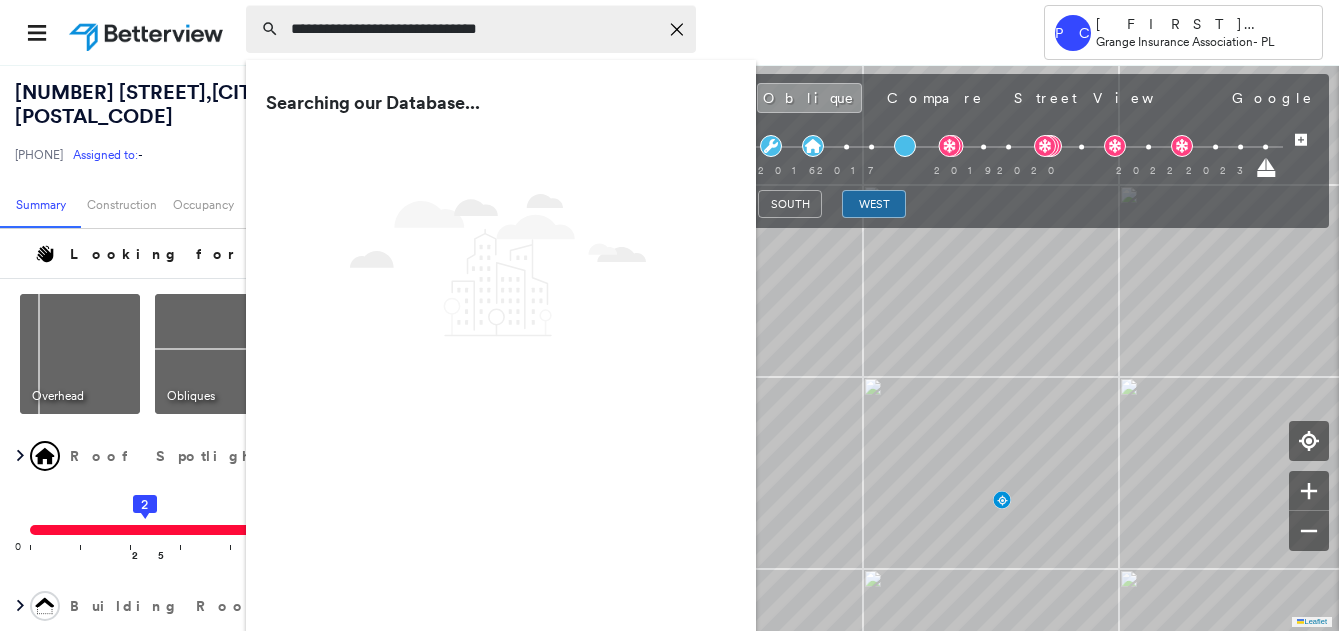 click on "**********" at bounding box center (474, 29) 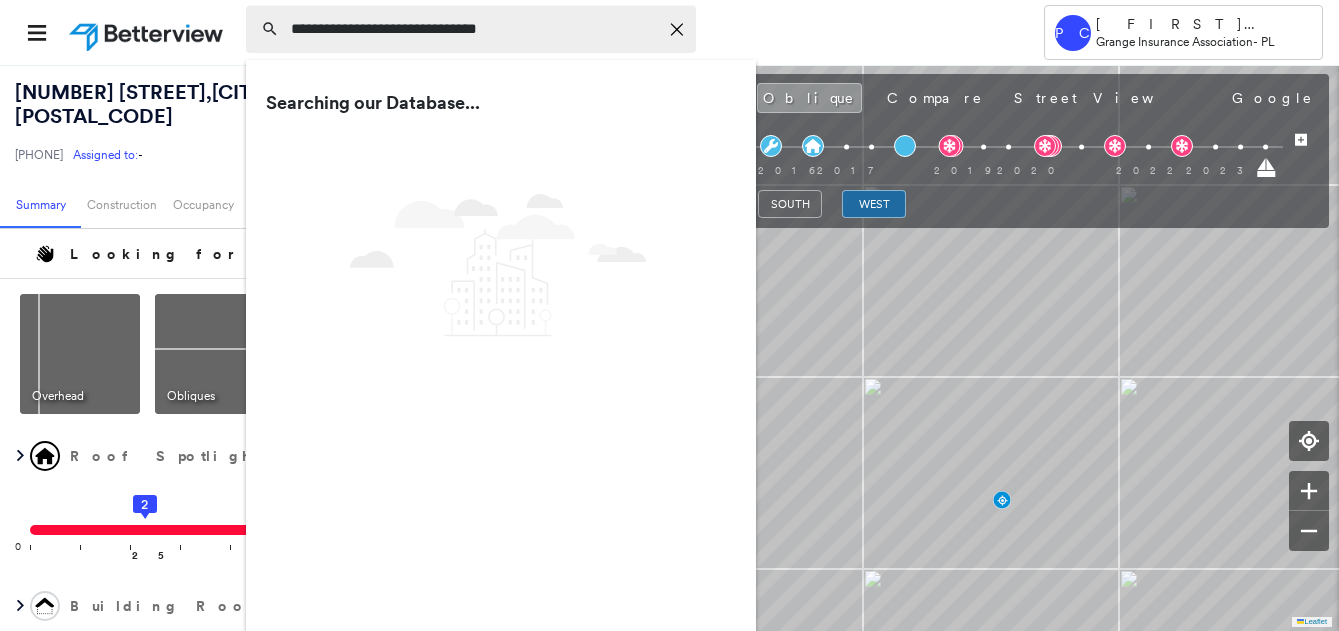 click on "Icon_Closemodal" 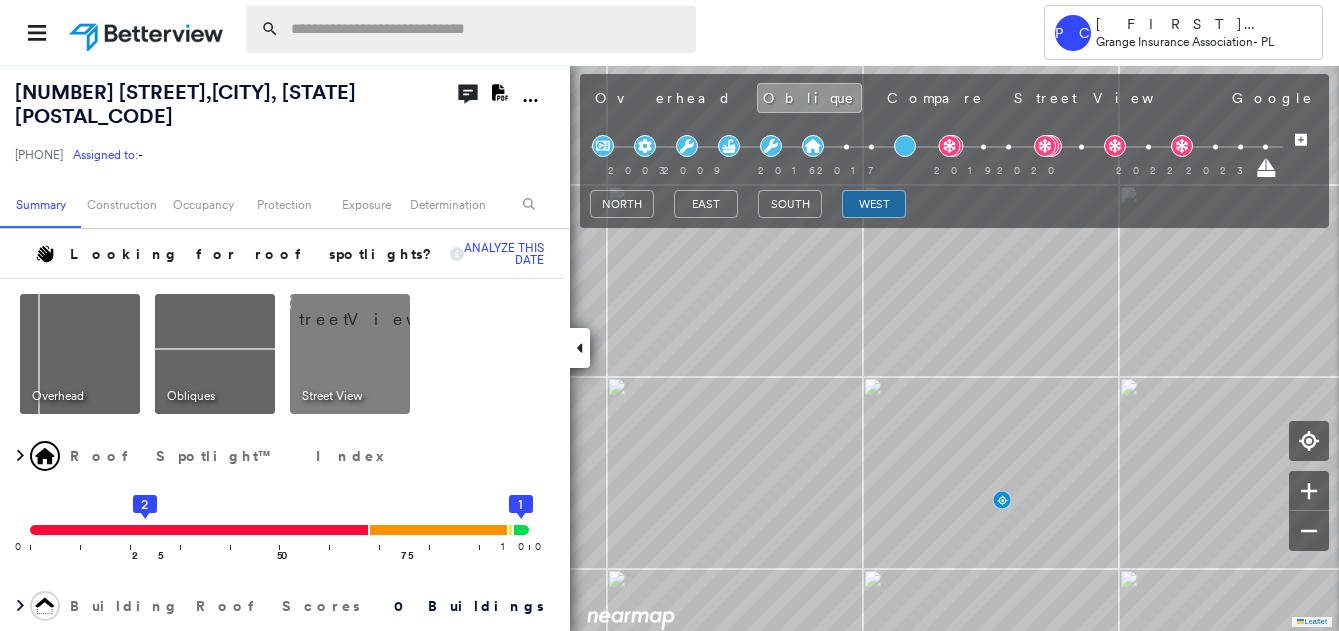 click at bounding box center (487, 29) 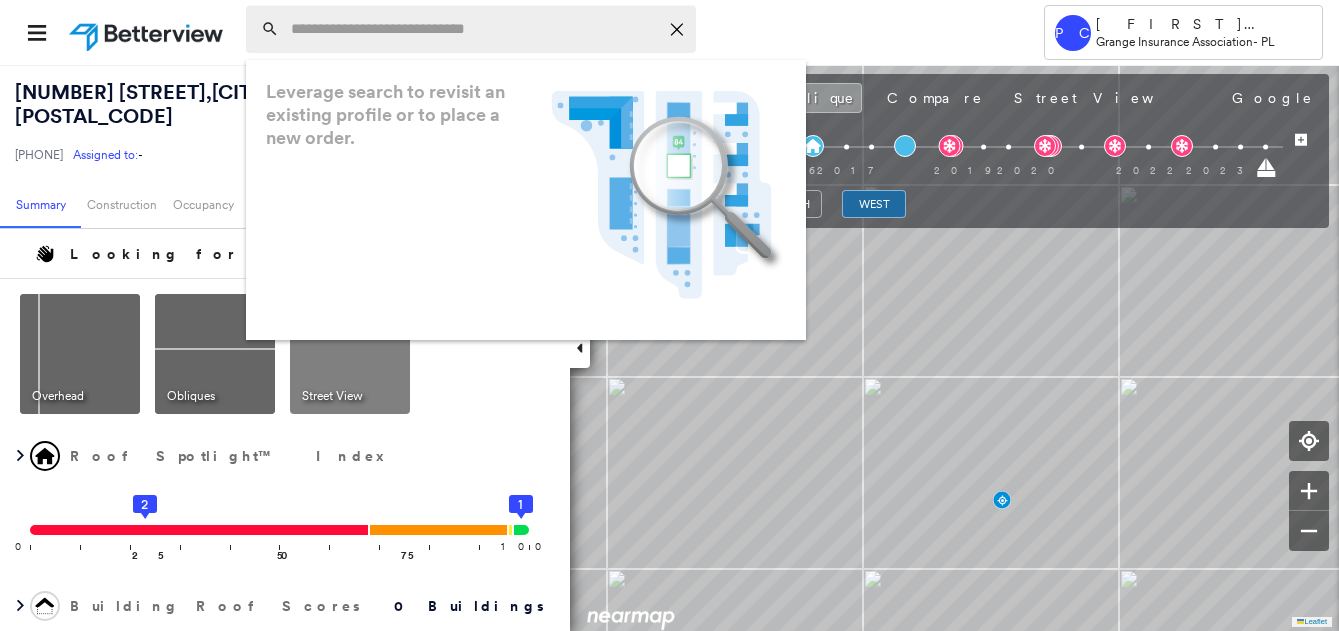 paste on "**********" 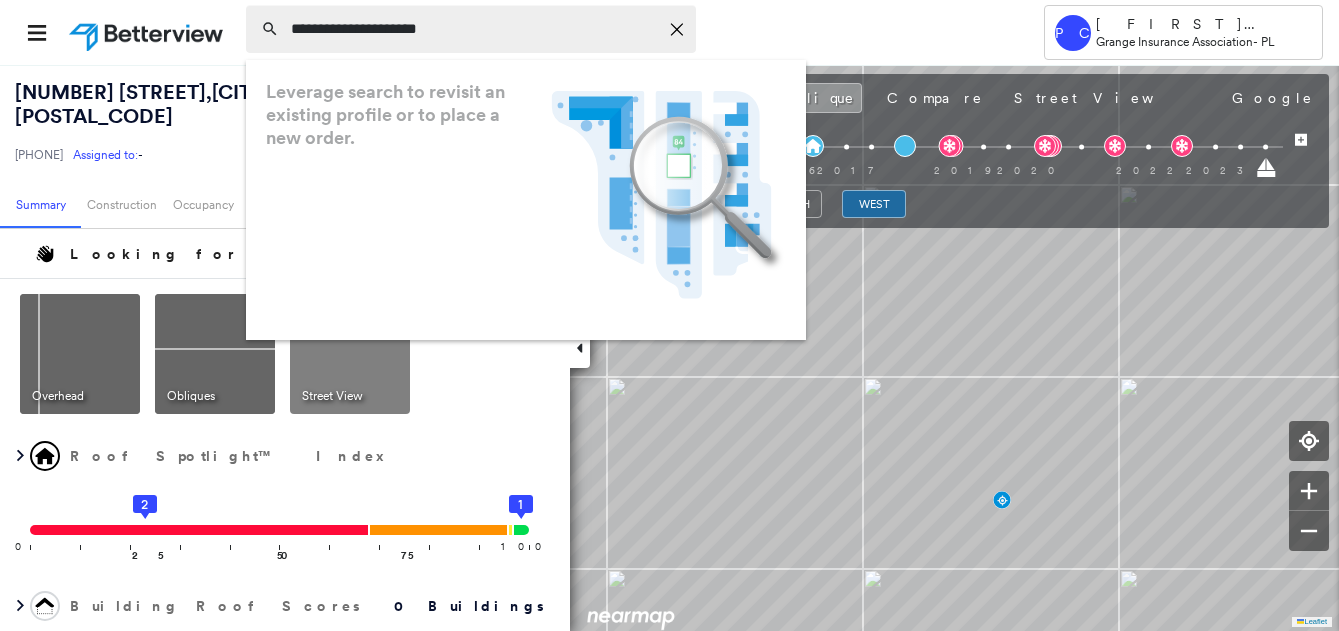 type on "**********" 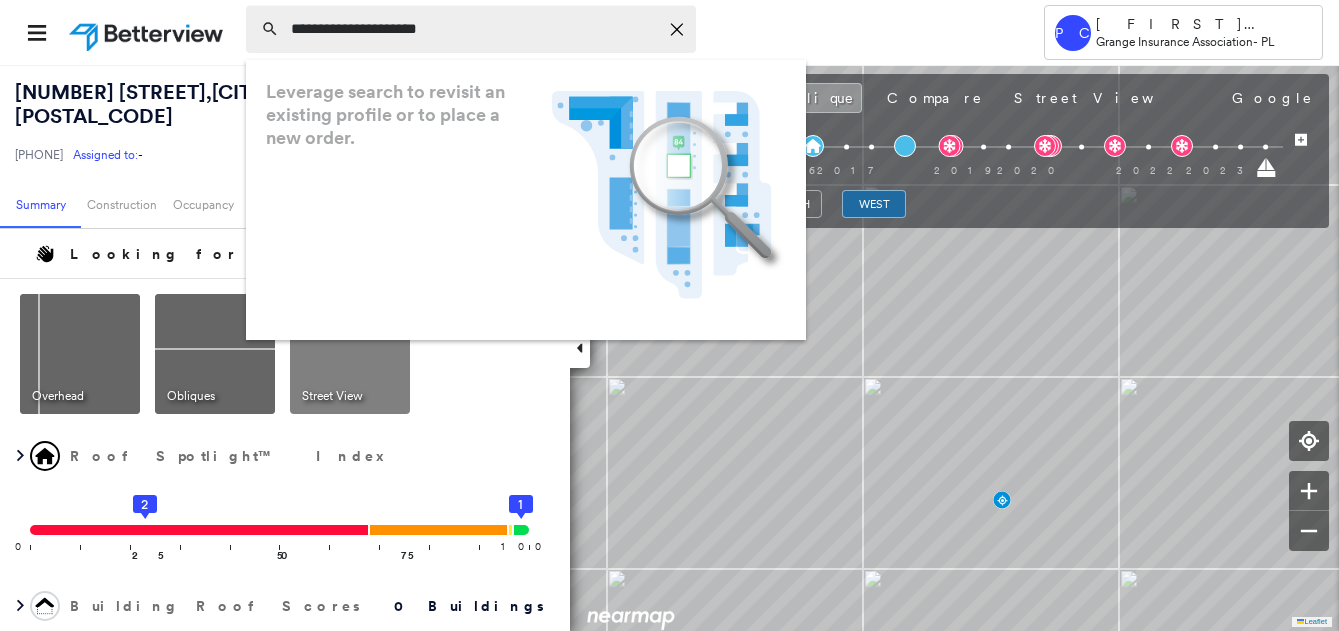 click on "Icon_Closemodal" 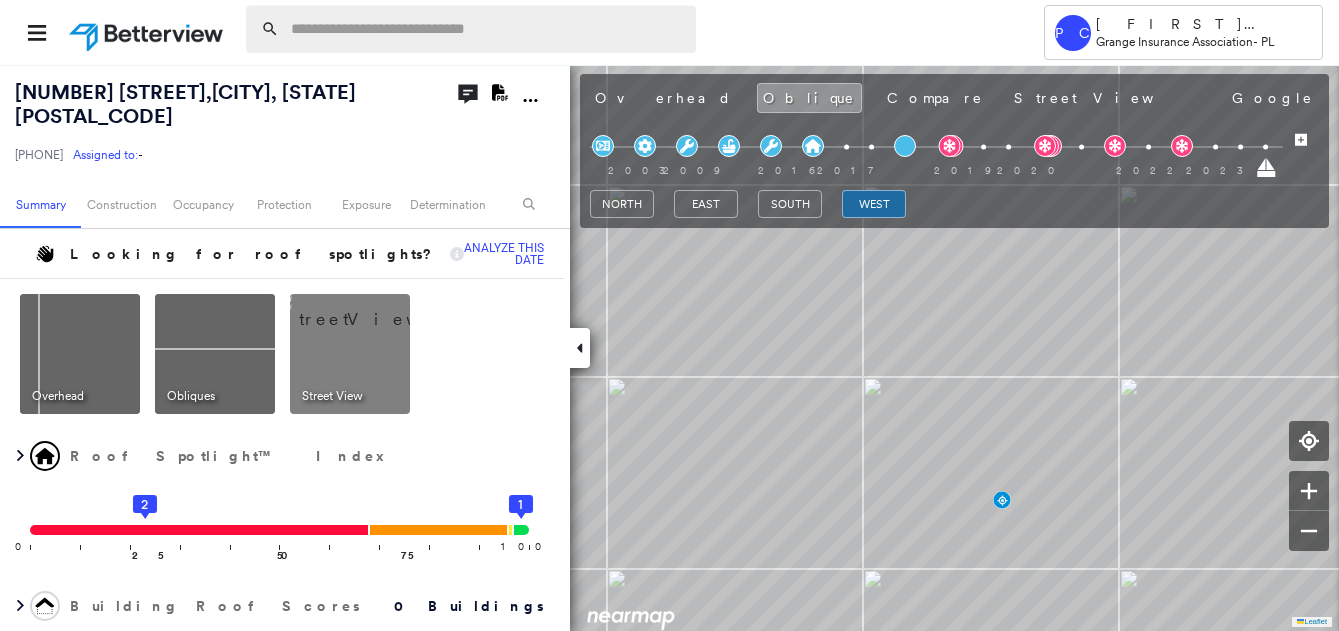 click at bounding box center [148, 32] 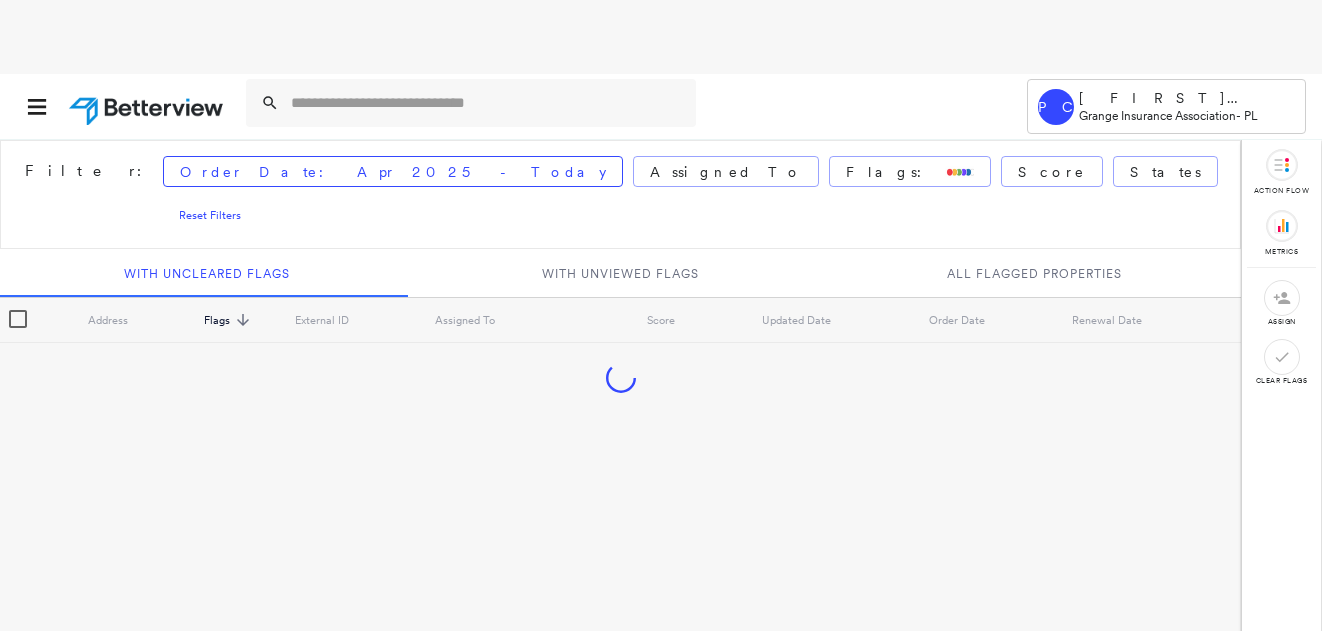 scroll, scrollTop: 0, scrollLeft: 0, axis: both 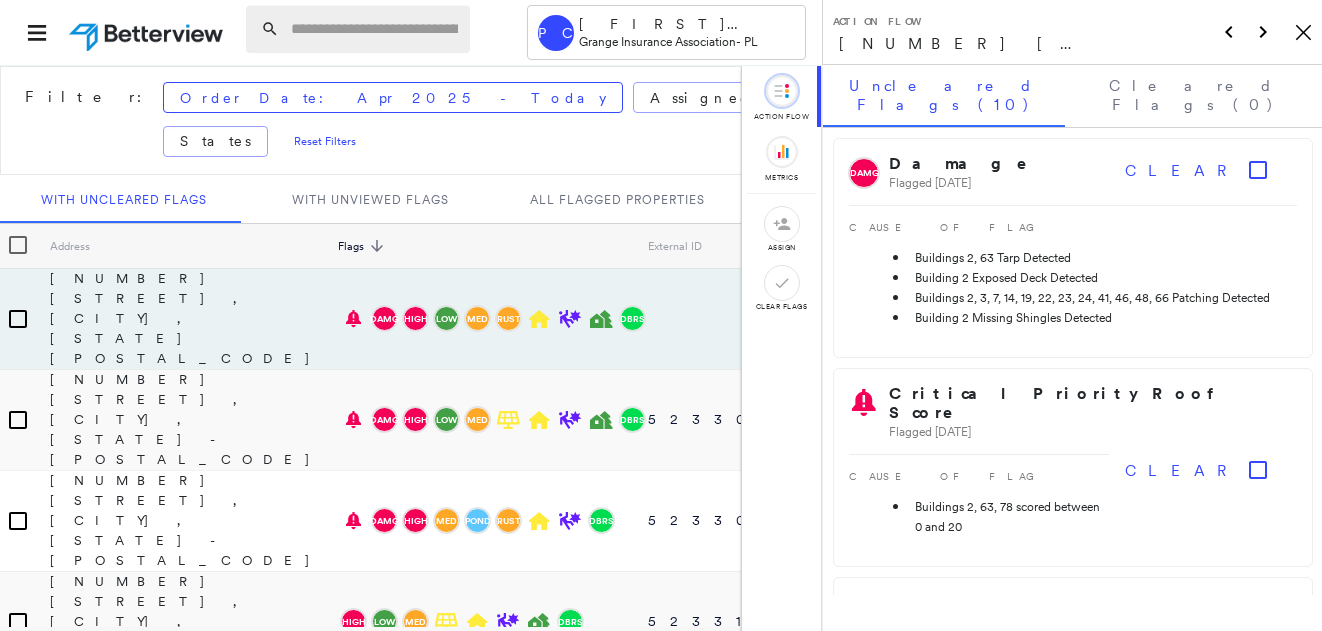 click at bounding box center [374, 29] 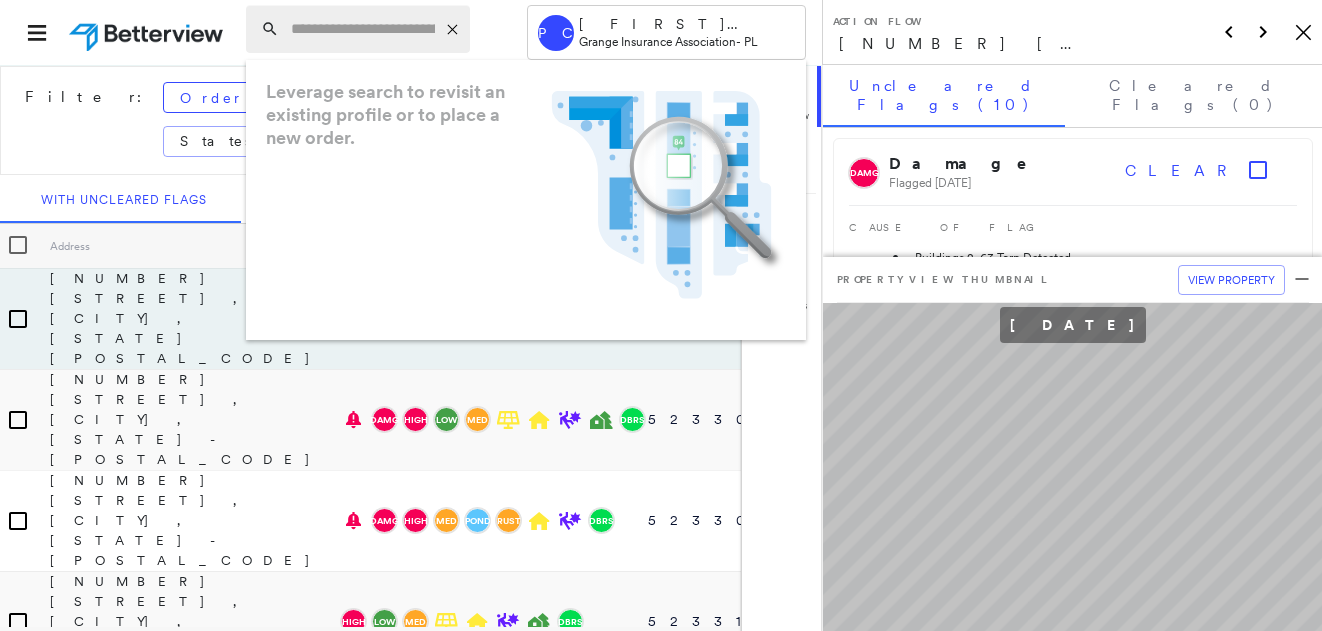 paste on "**********" 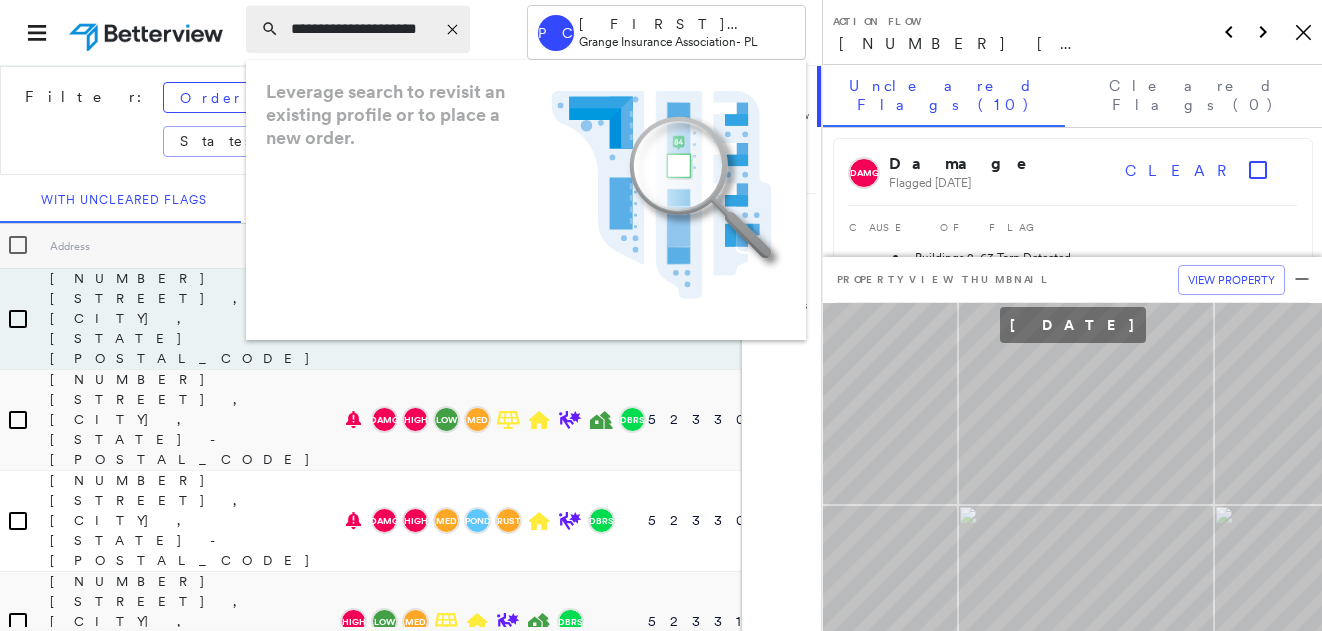 scroll, scrollTop: 0, scrollLeft: 39, axis: horizontal 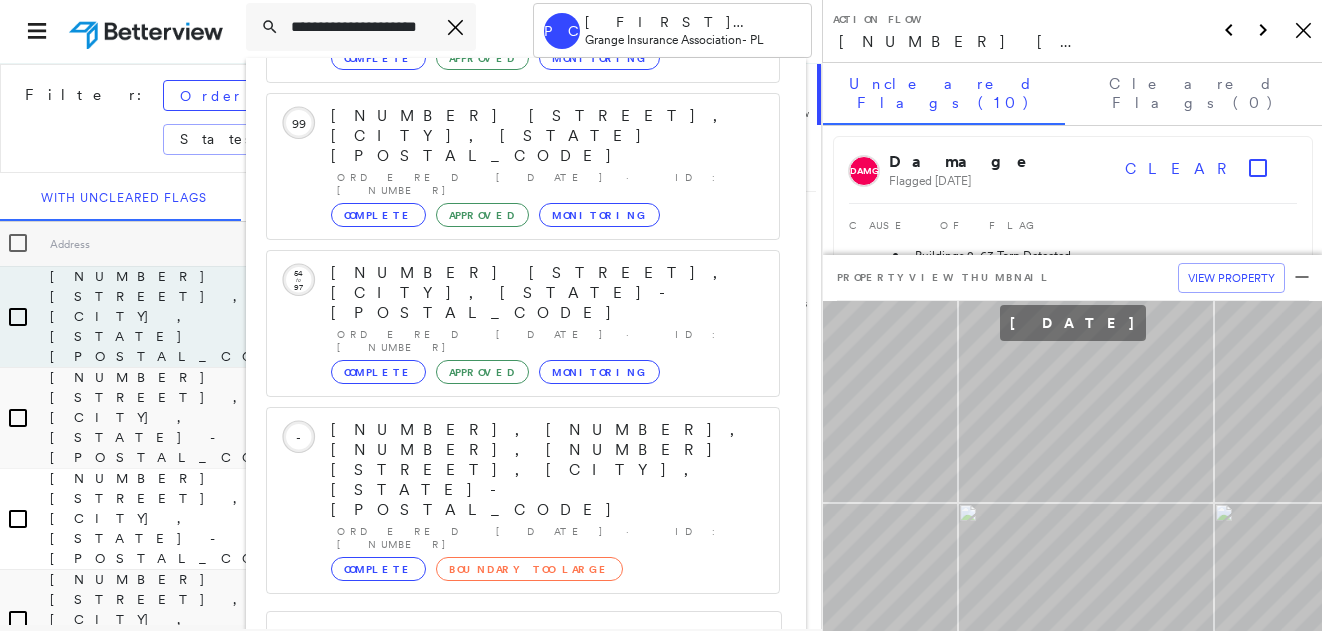 type on "**********" 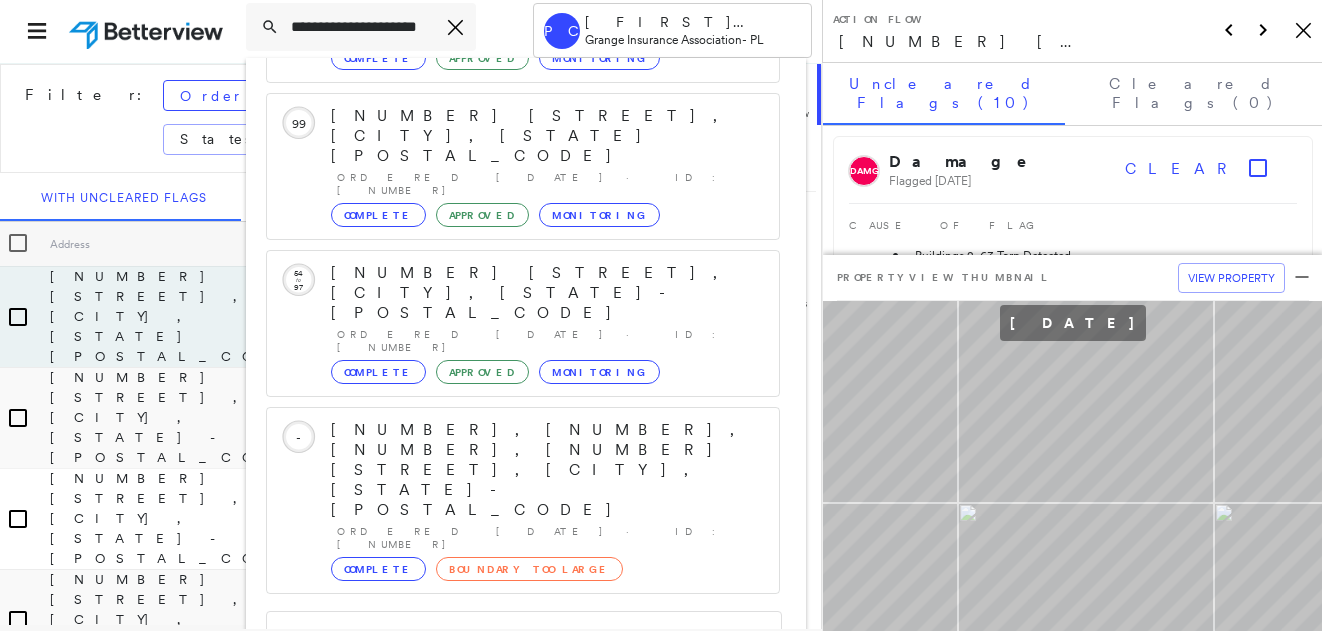 click on "[NUMBER] [STREET], [CITY], [STATE], [COUNTRY]" at bounding box center (501, 782) 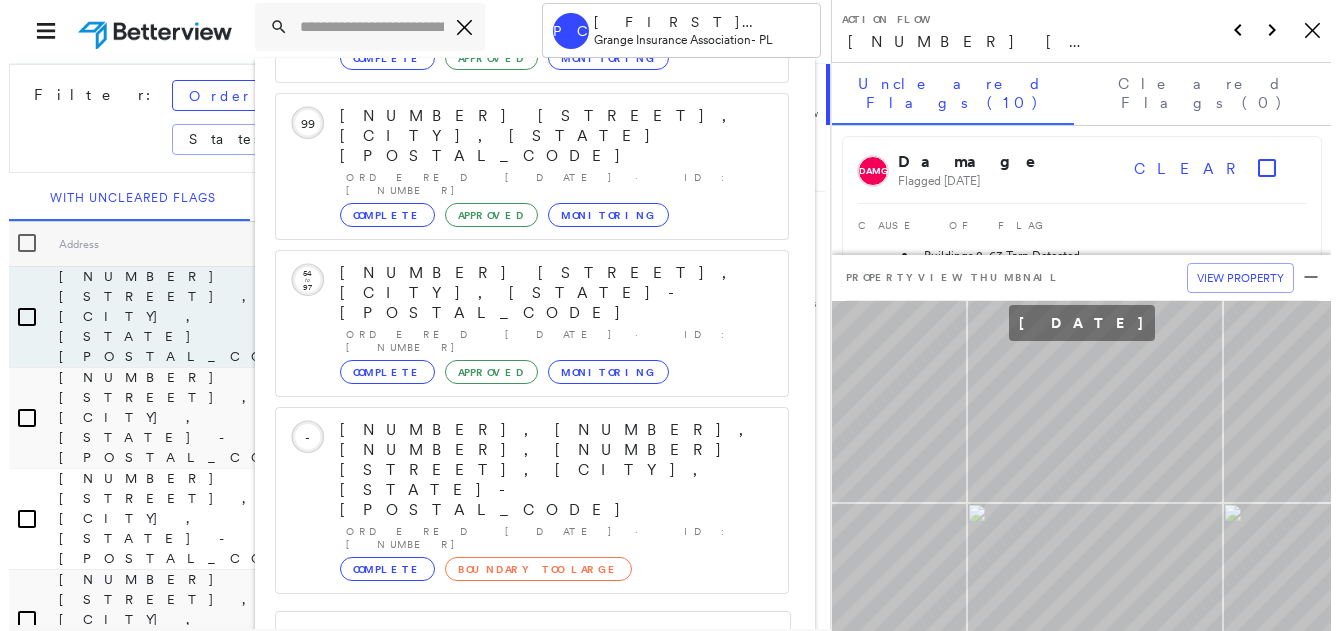 scroll, scrollTop: 0, scrollLeft: 0, axis: both 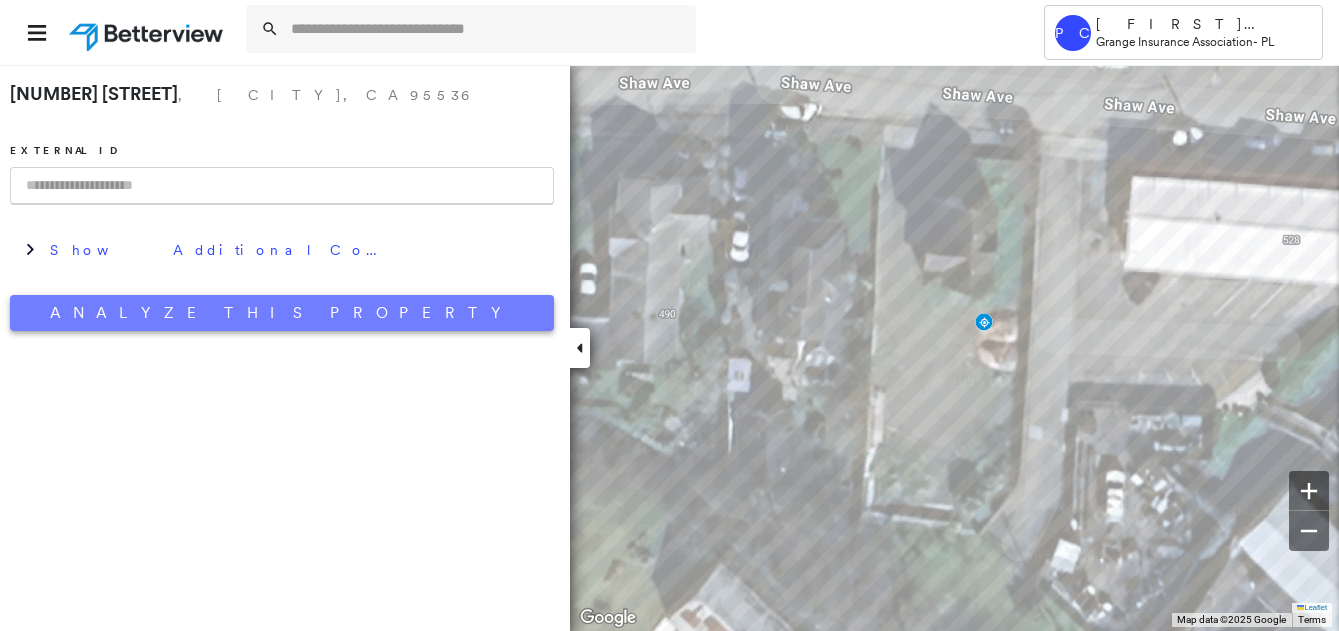 click on "Analyze This Property" at bounding box center (282, 313) 